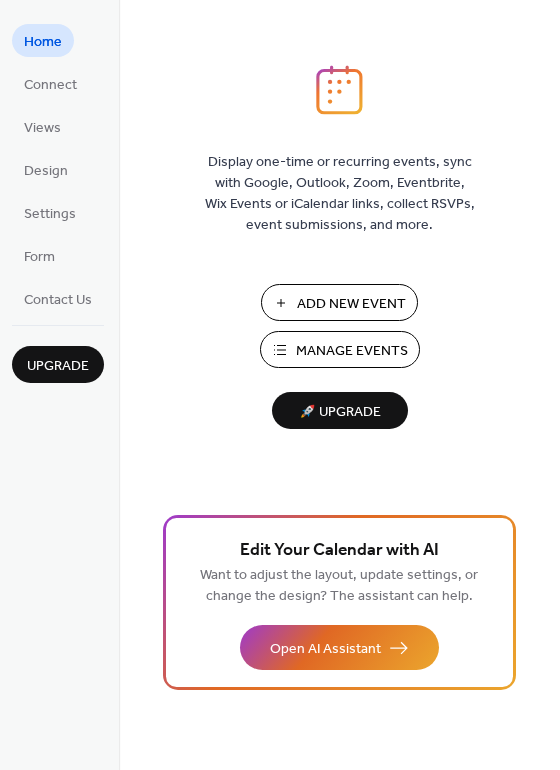 scroll, scrollTop: 0, scrollLeft: 0, axis: both 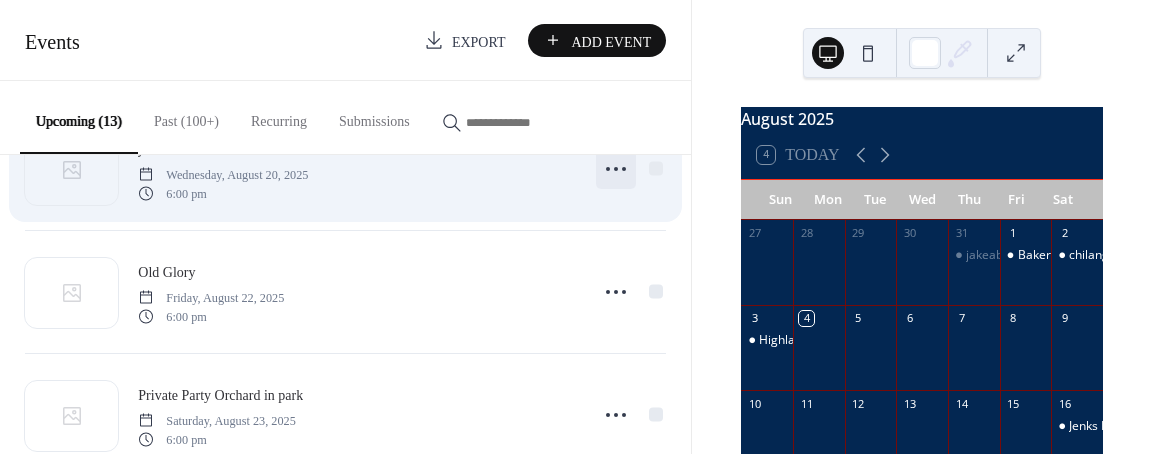 click 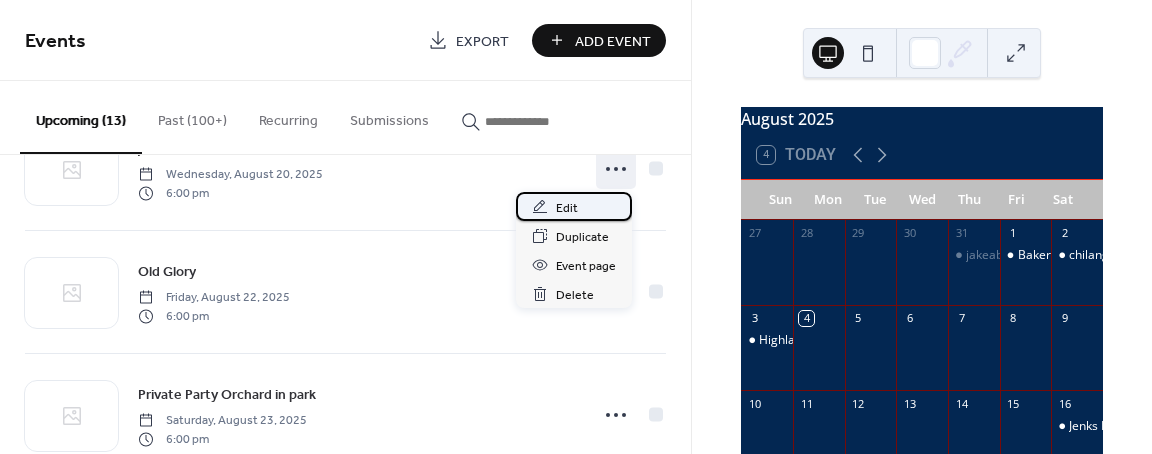 click on "Edit" at bounding box center (567, 208) 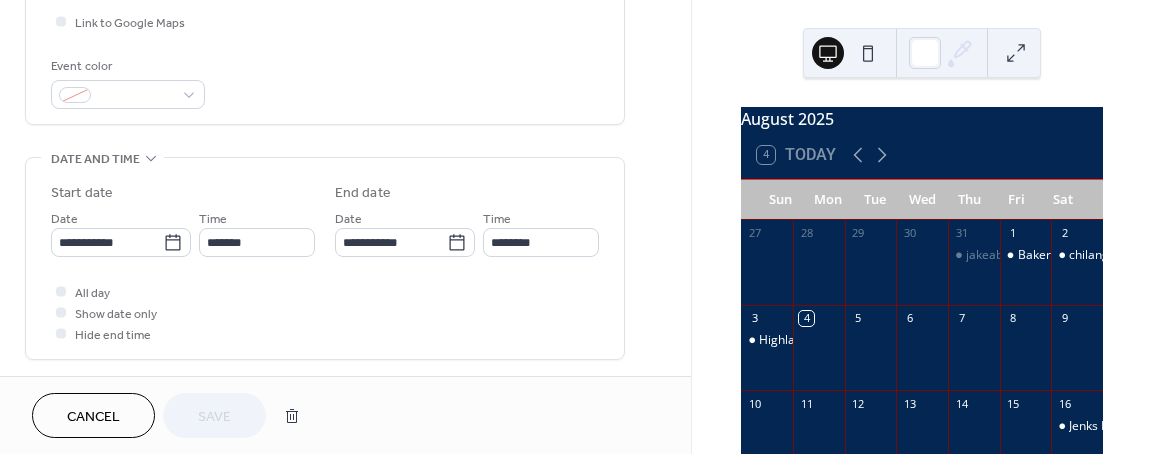 scroll, scrollTop: 500, scrollLeft: 0, axis: vertical 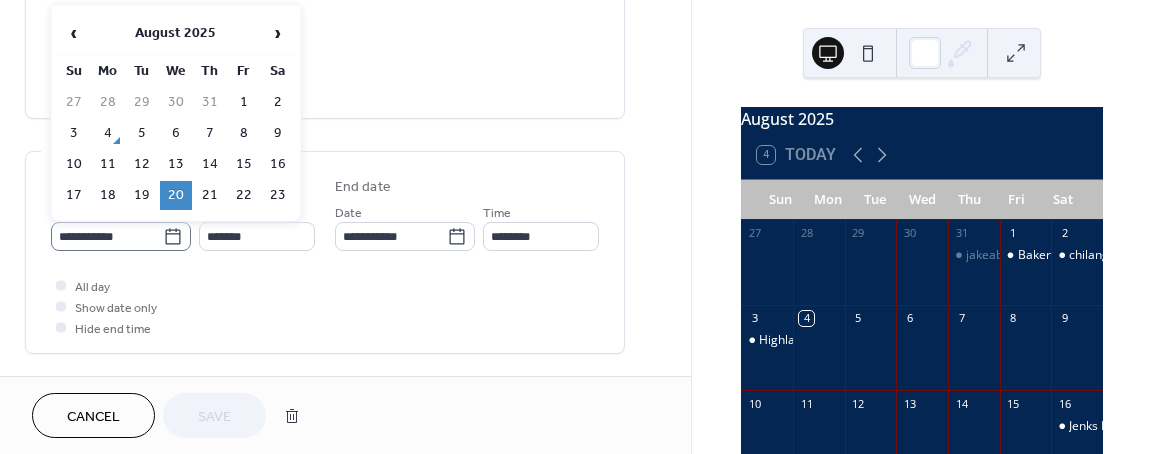 click 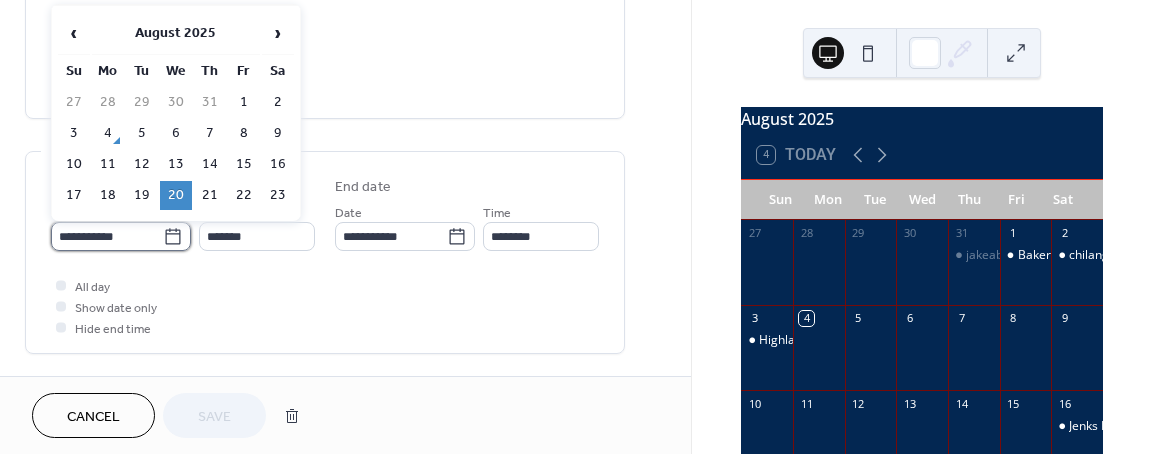 click on "**********" at bounding box center (107, 236) 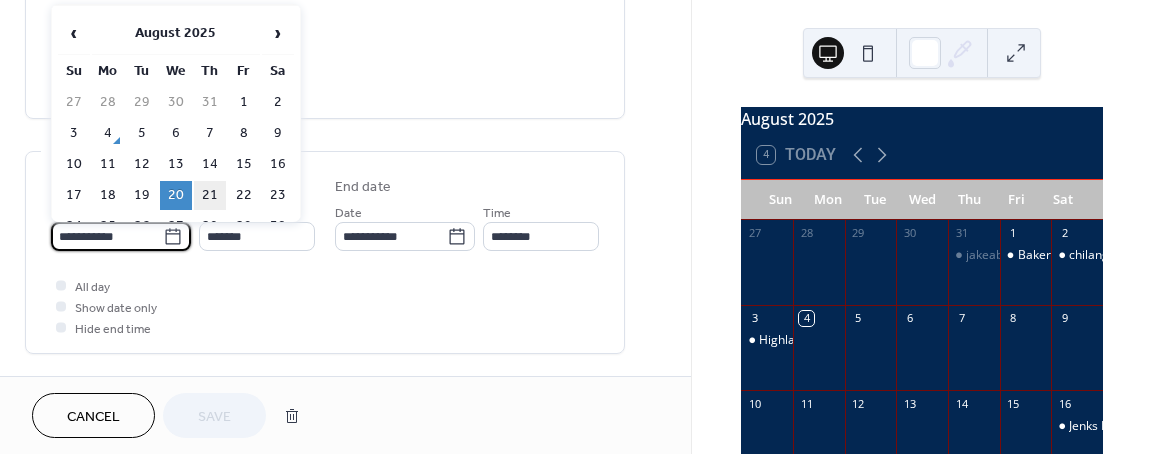 click on "21" at bounding box center [210, 195] 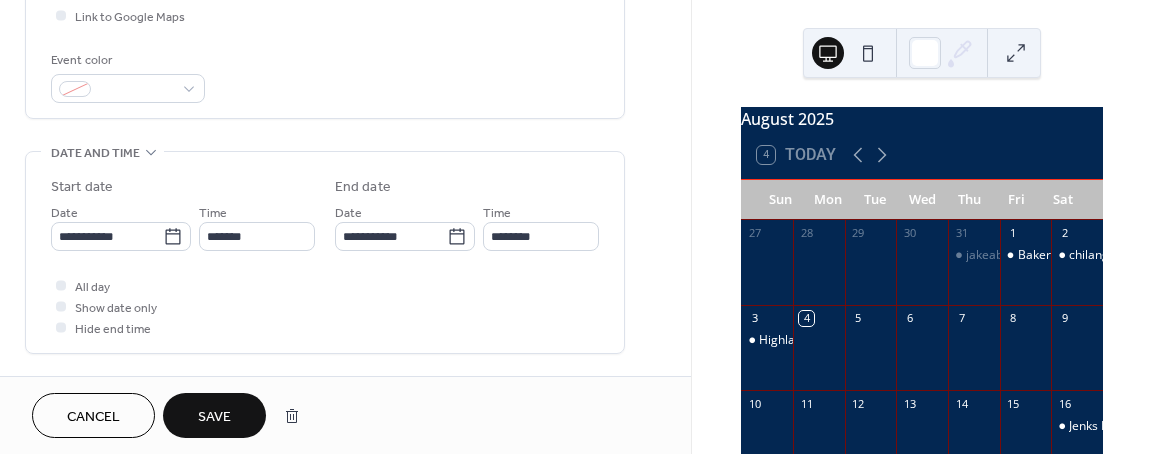 click on "Save" at bounding box center (214, 415) 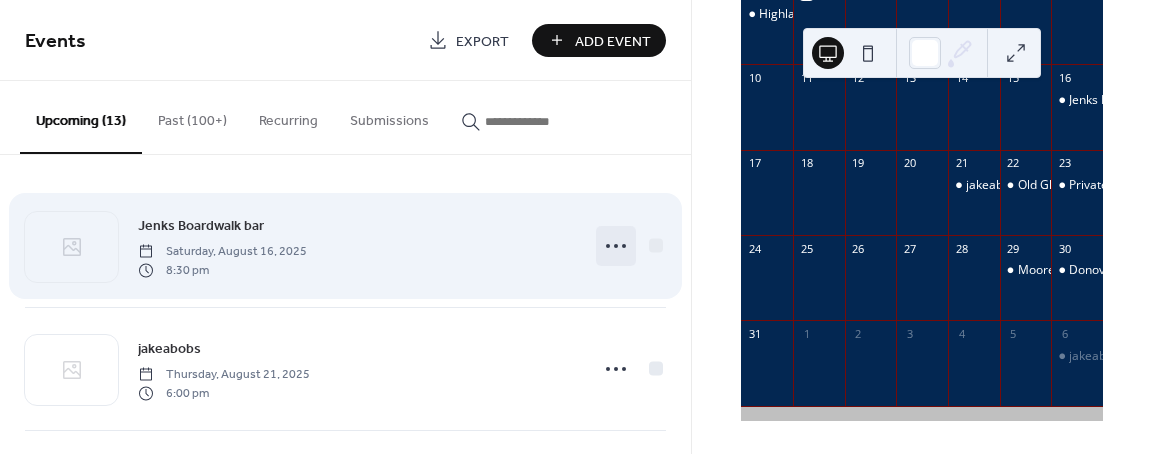 scroll, scrollTop: 336, scrollLeft: 0, axis: vertical 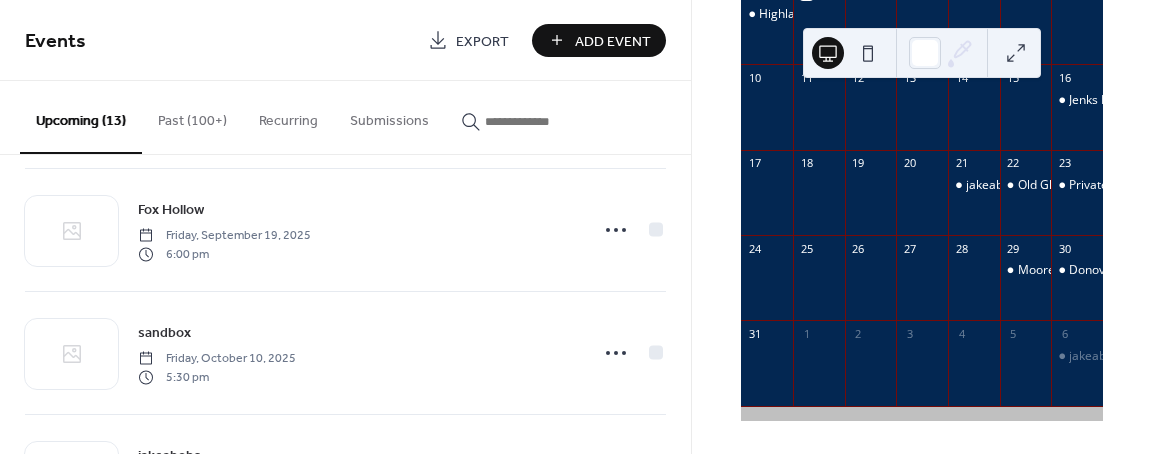 click on "Add Event" at bounding box center (613, 41) 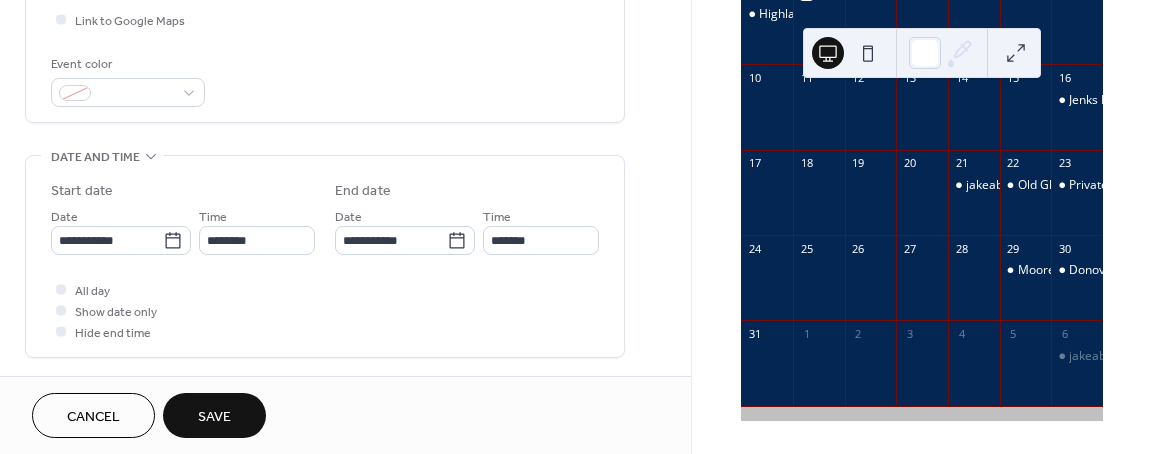 scroll, scrollTop: 500, scrollLeft: 0, axis: vertical 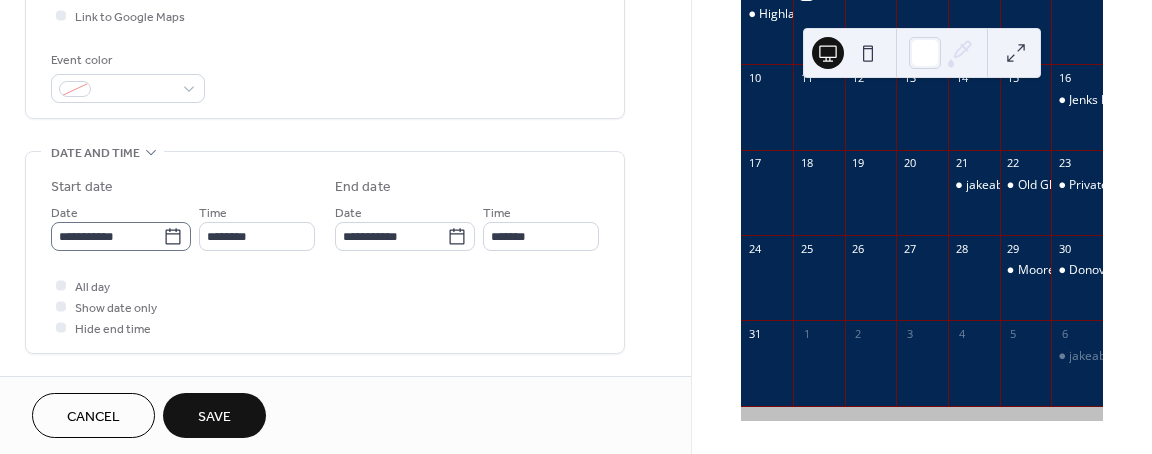 type on "***" 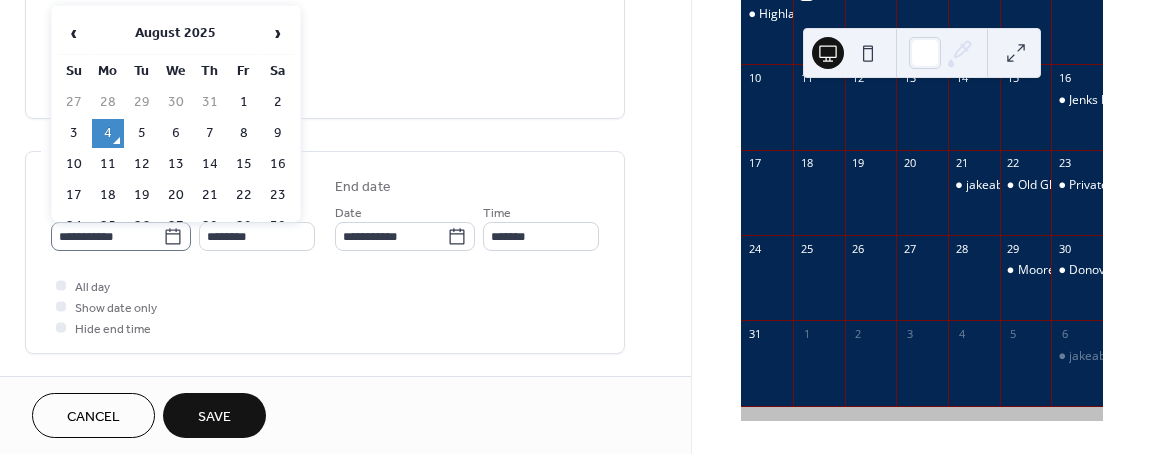 click 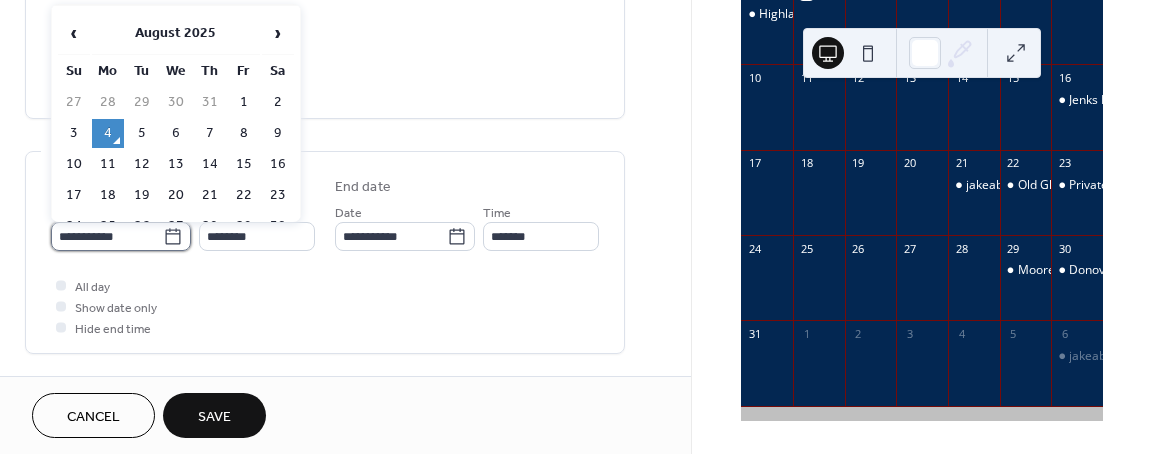click on "**********" at bounding box center [107, 236] 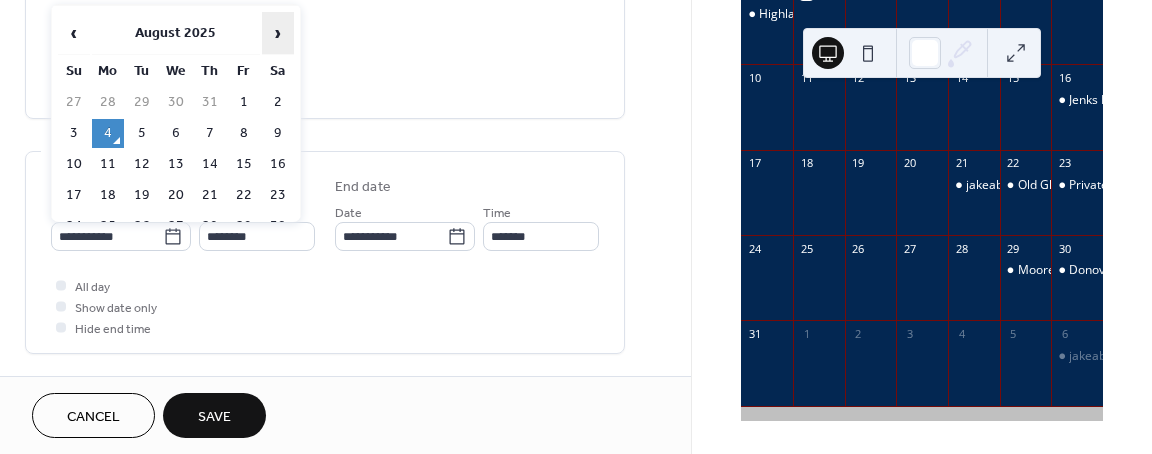 click on "›" at bounding box center [278, 33] 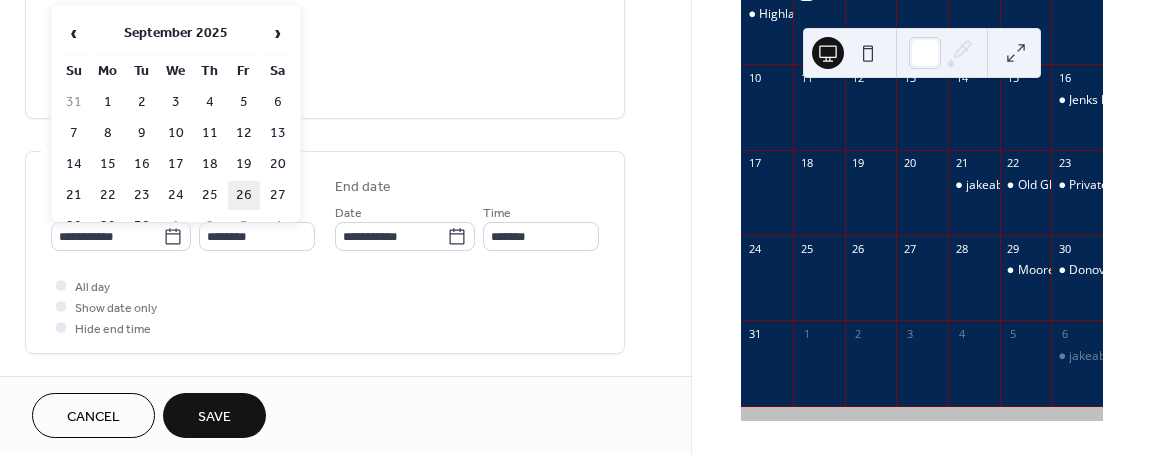 click on "26" at bounding box center (244, 195) 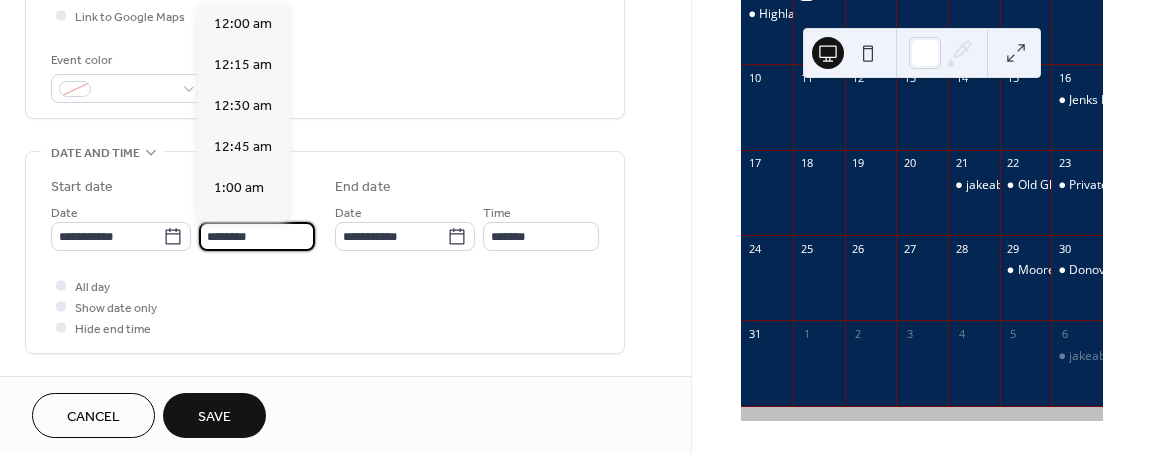 click on "********" at bounding box center [257, 236] 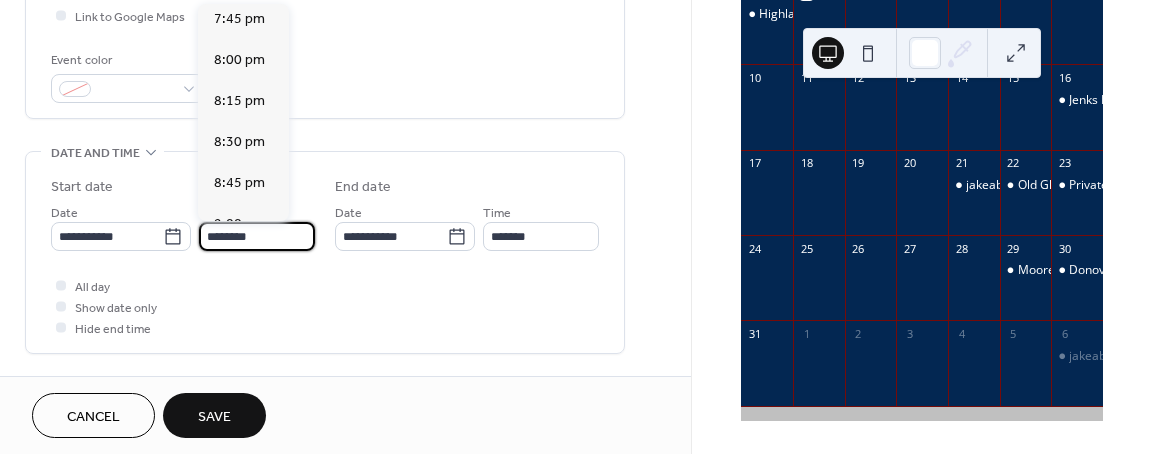 scroll, scrollTop: 3268, scrollLeft: 0, axis: vertical 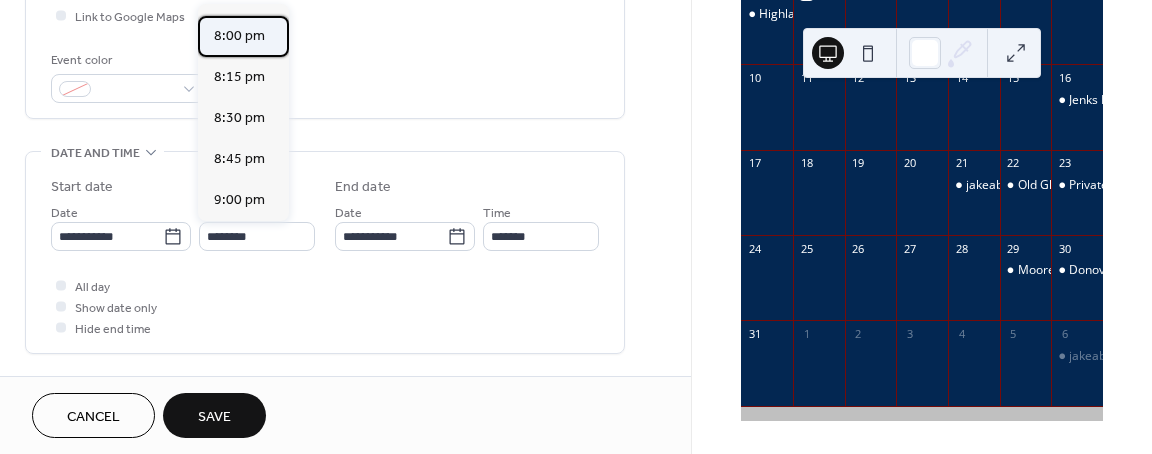 click on "8:00 pm" at bounding box center (239, 36) 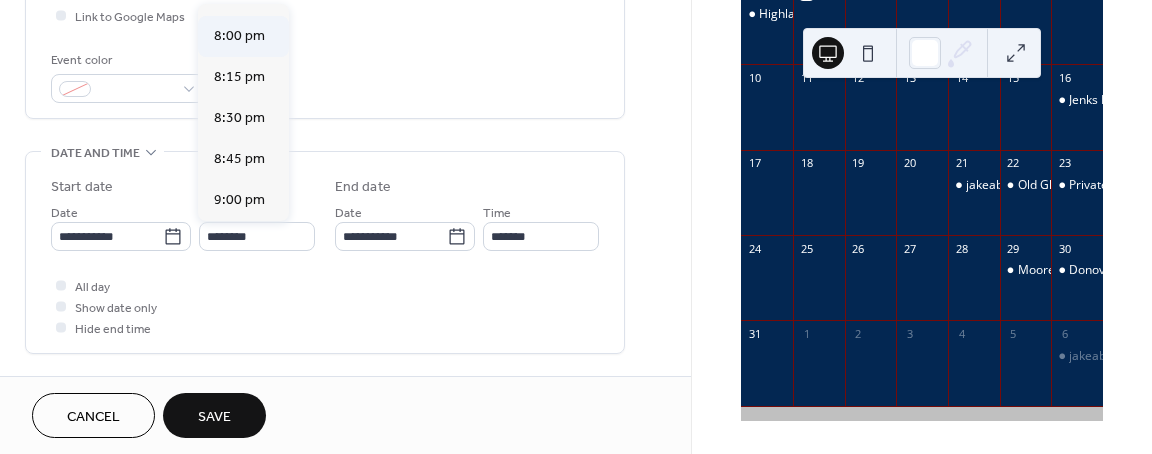 type on "*******" 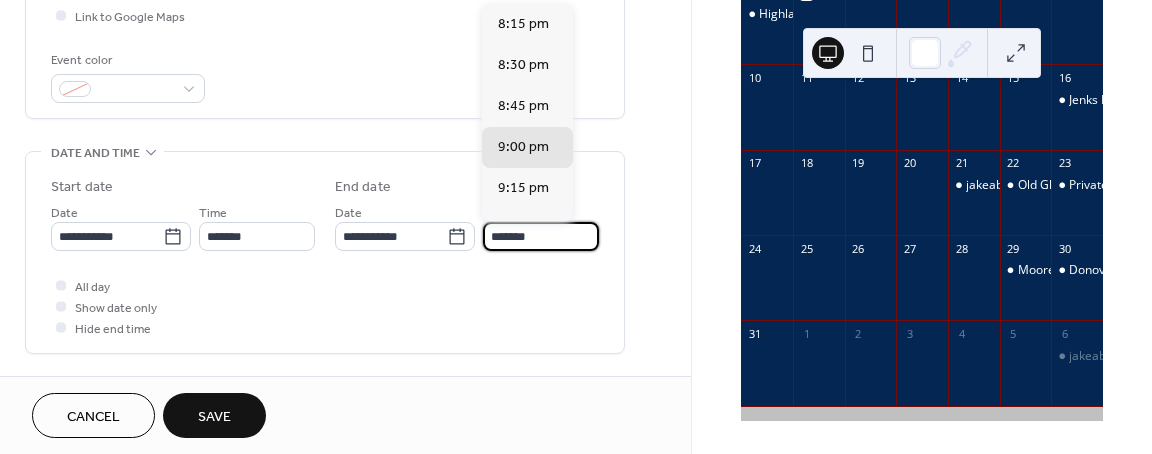 click on "*******" at bounding box center (541, 236) 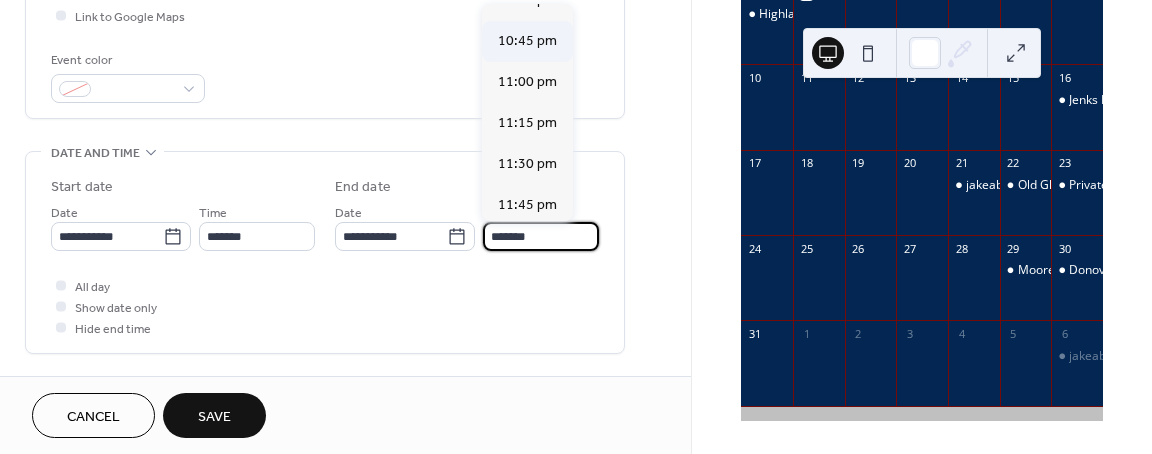 scroll, scrollTop: 397, scrollLeft: 0, axis: vertical 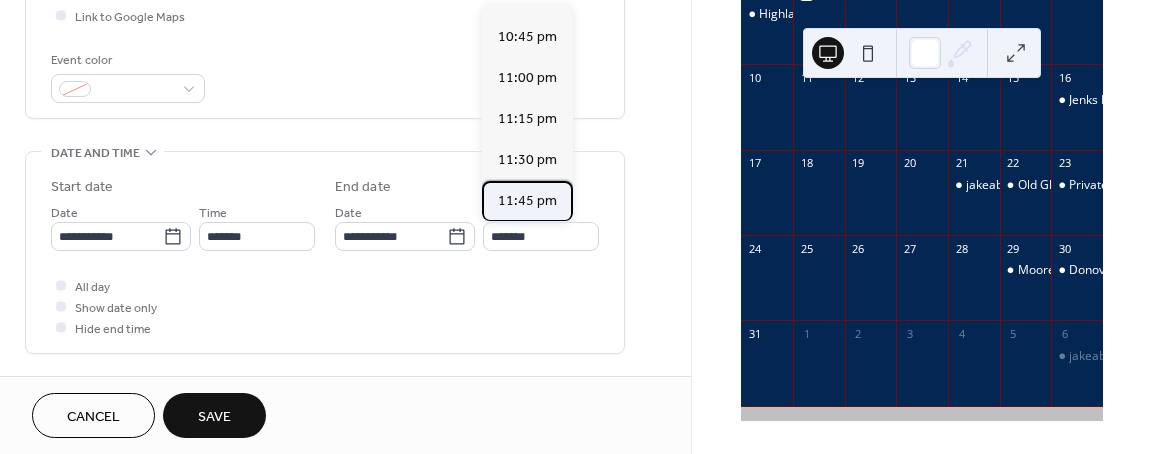 click on "11:45 pm" at bounding box center [527, 201] 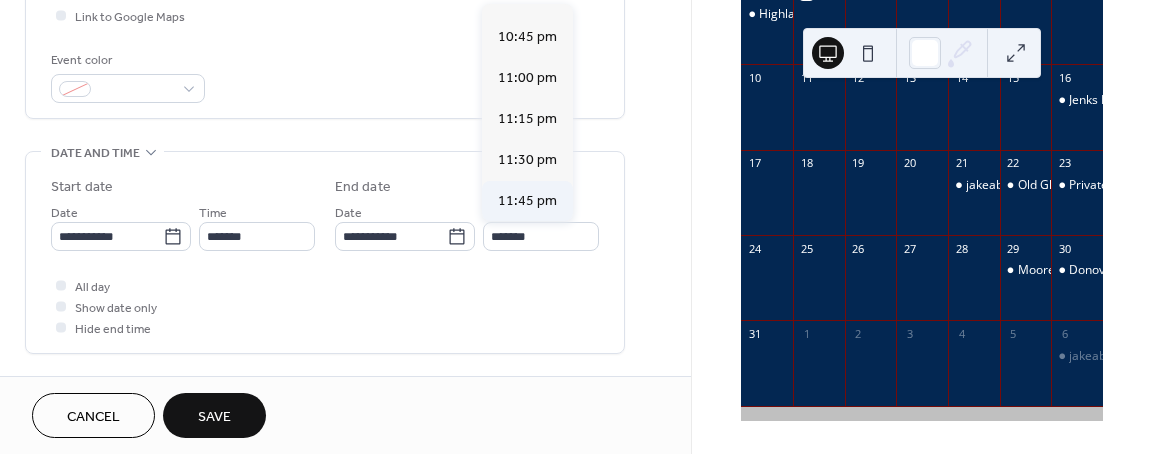type on "********" 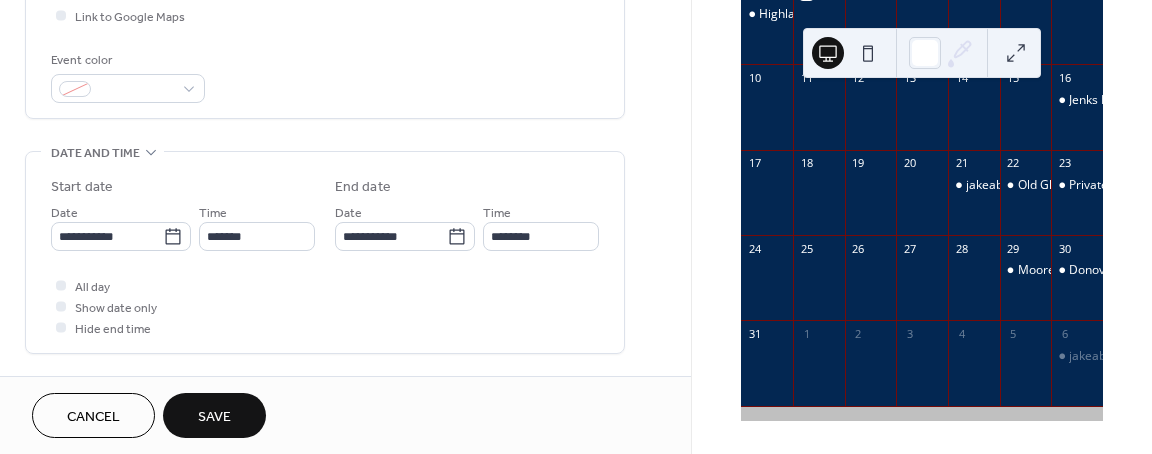click on "Save" at bounding box center [214, 417] 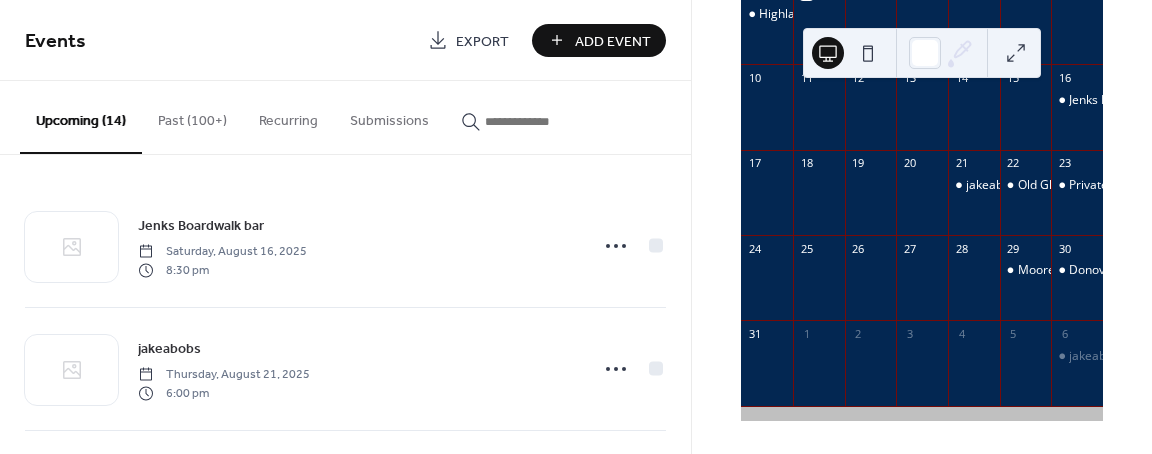 click on "Add Event" at bounding box center [613, 41] 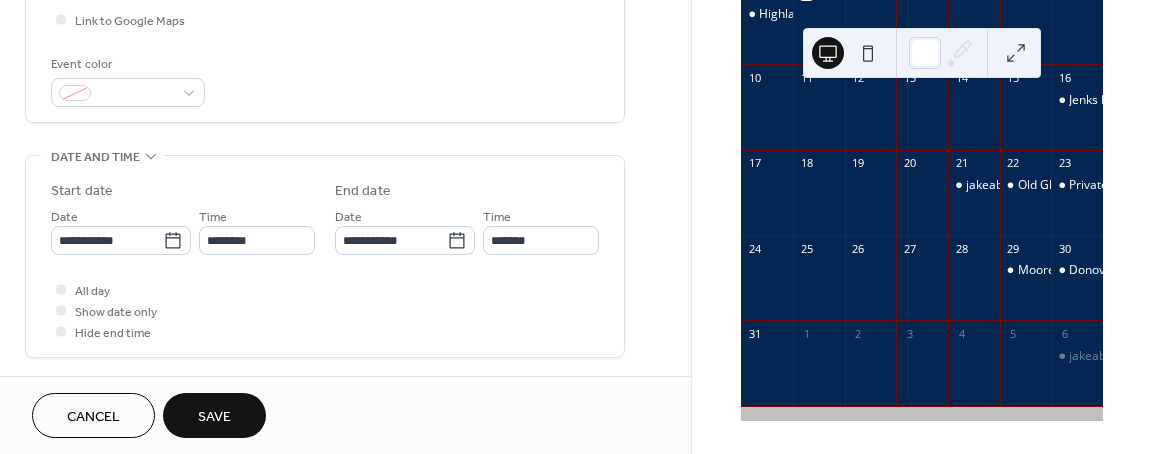 scroll, scrollTop: 500, scrollLeft: 0, axis: vertical 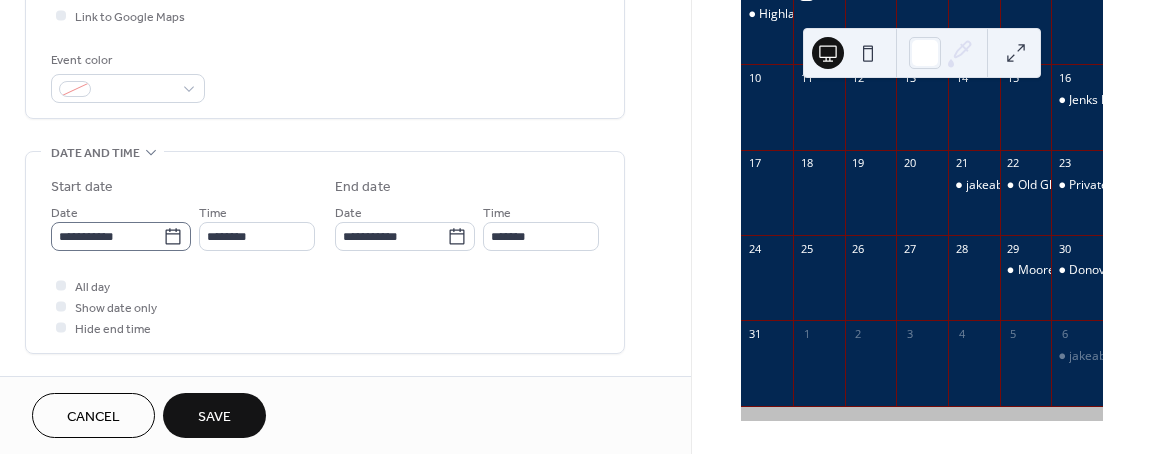type on "***" 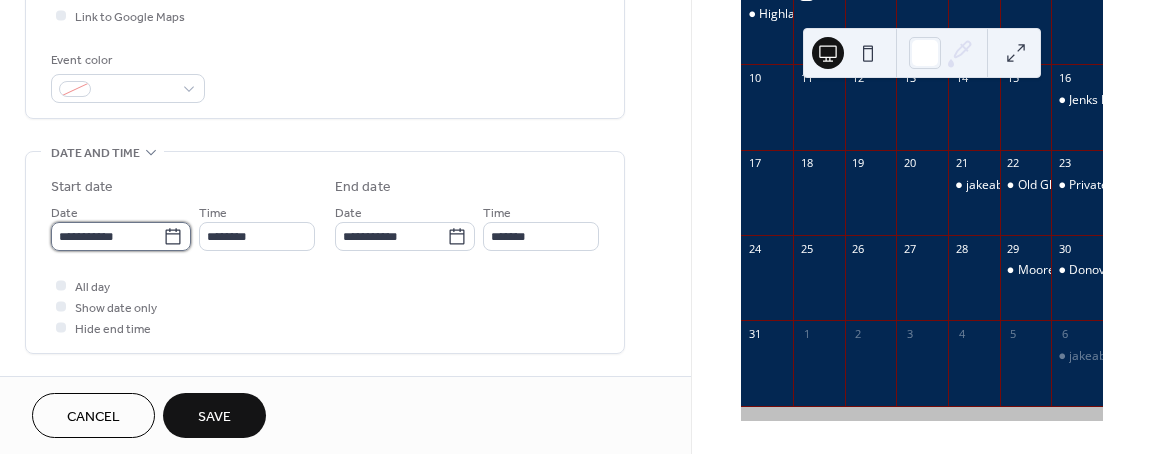 click on "**********" at bounding box center [107, 236] 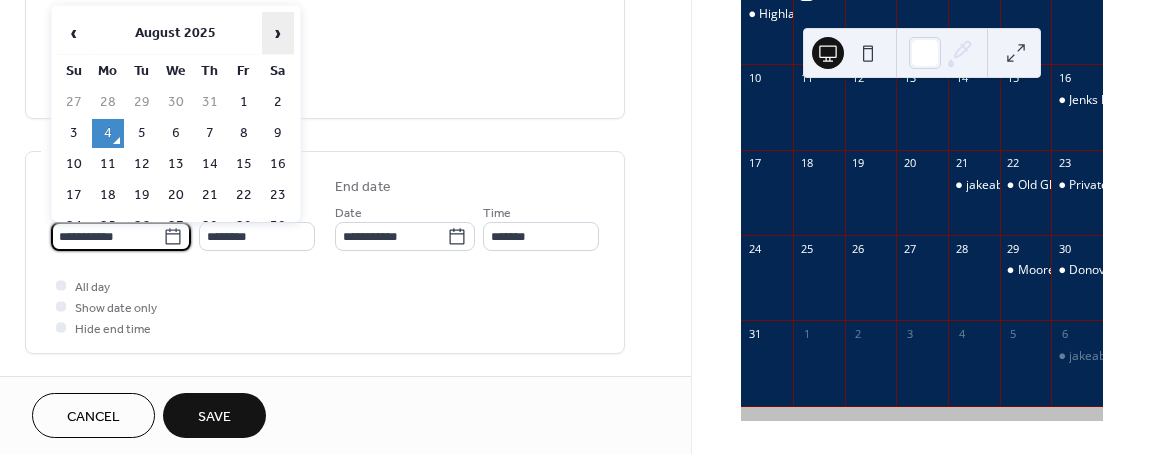 click on "›" at bounding box center [278, 33] 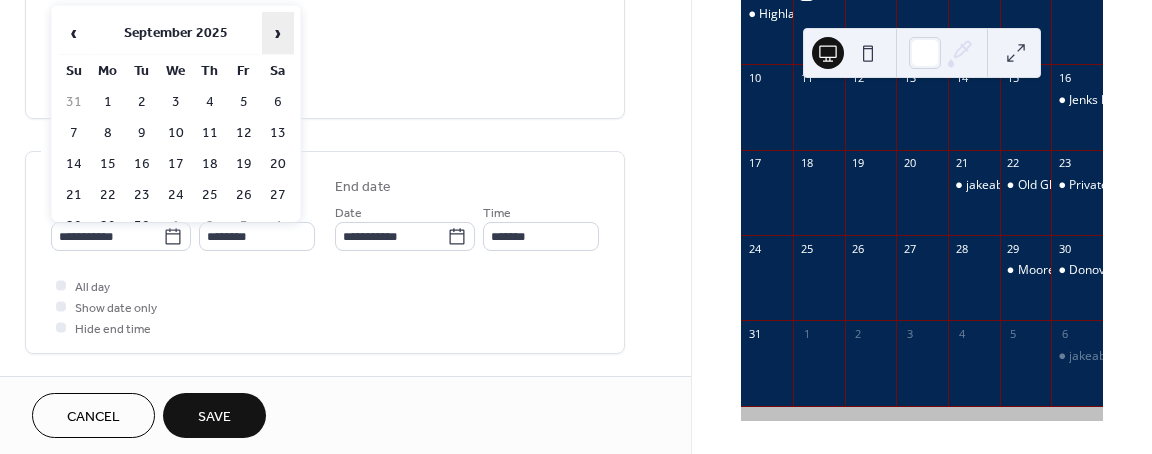 click on "›" at bounding box center (278, 33) 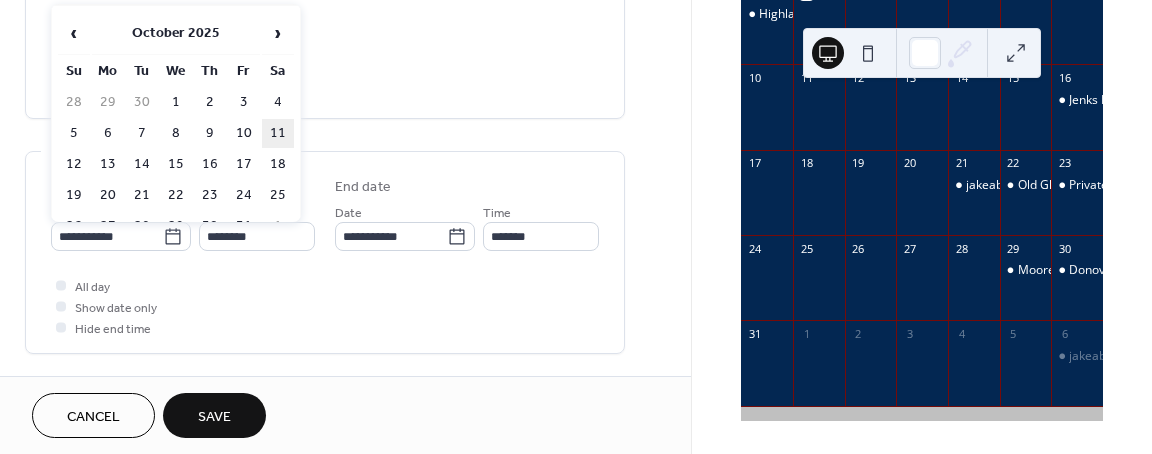 click on "11" at bounding box center (278, 133) 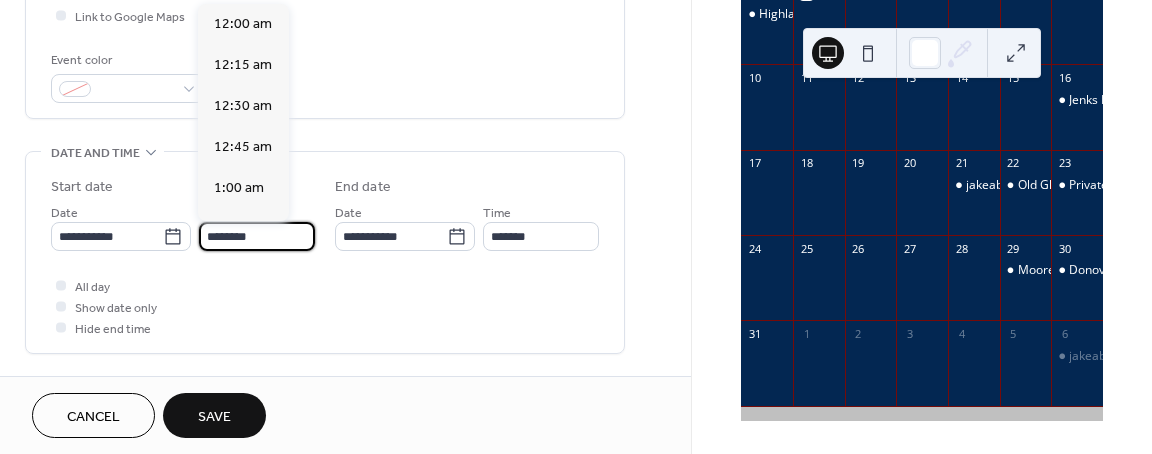 click on "********" at bounding box center (257, 236) 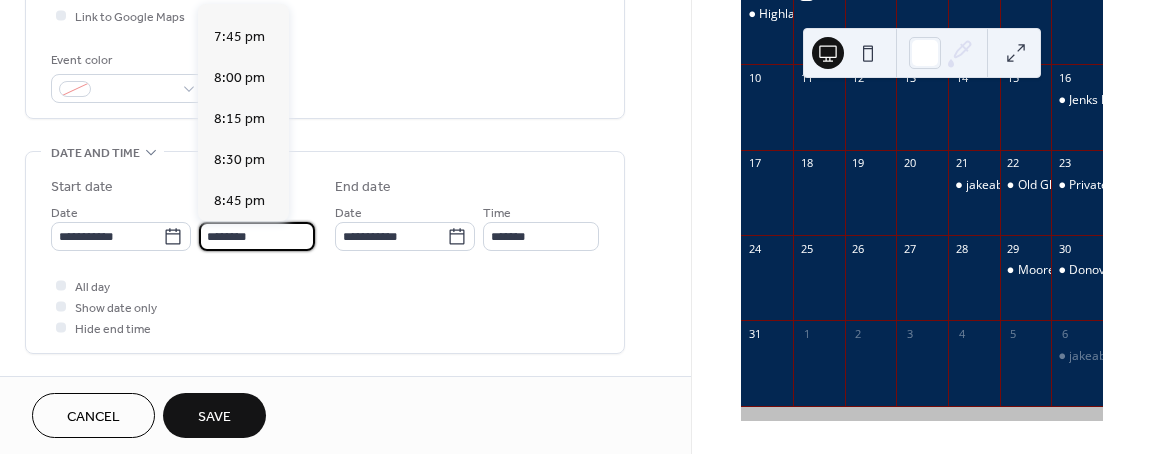 scroll, scrollTop: 3268, scrollLeft: 0, axis: vertical 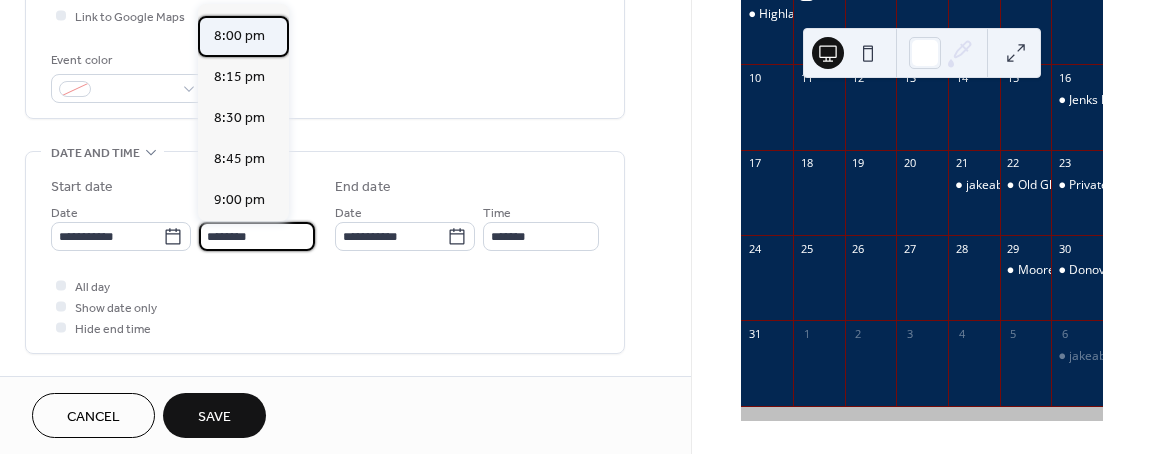 click on "8:00 pm" at bounding box center (239, 36) 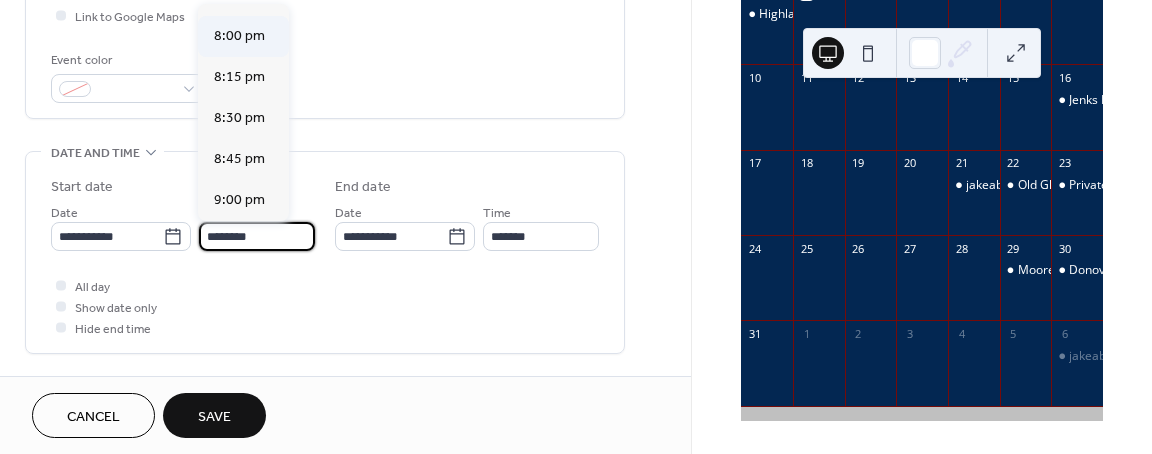 type on "*******" 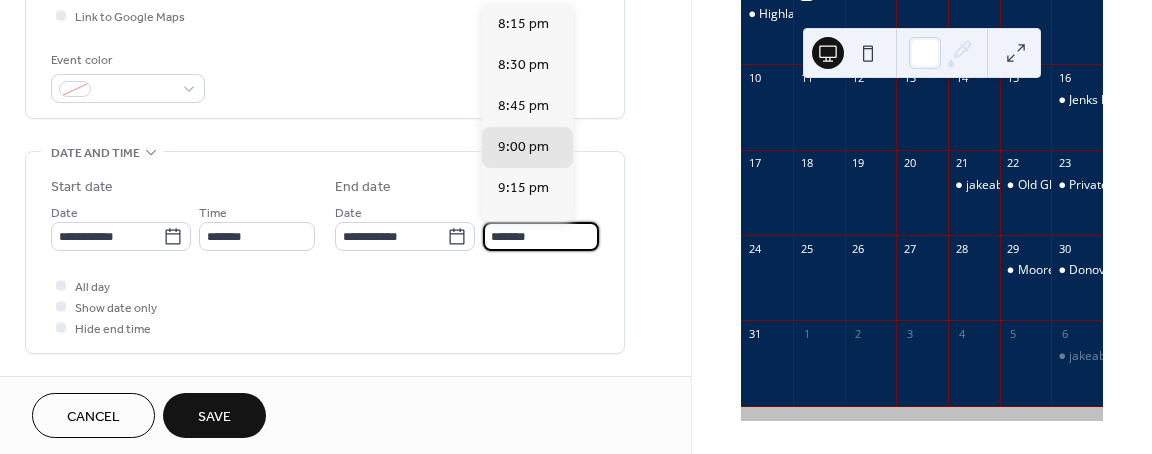click on "*******" at bounding box center (541, 236) 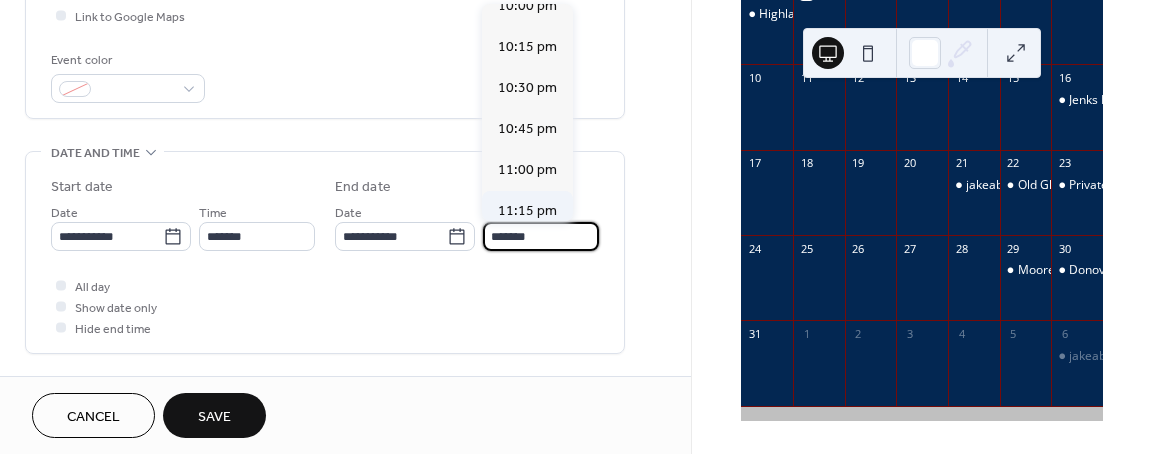 scroll, scrollTop: 397, scrollLeft: 0, axis: vertical 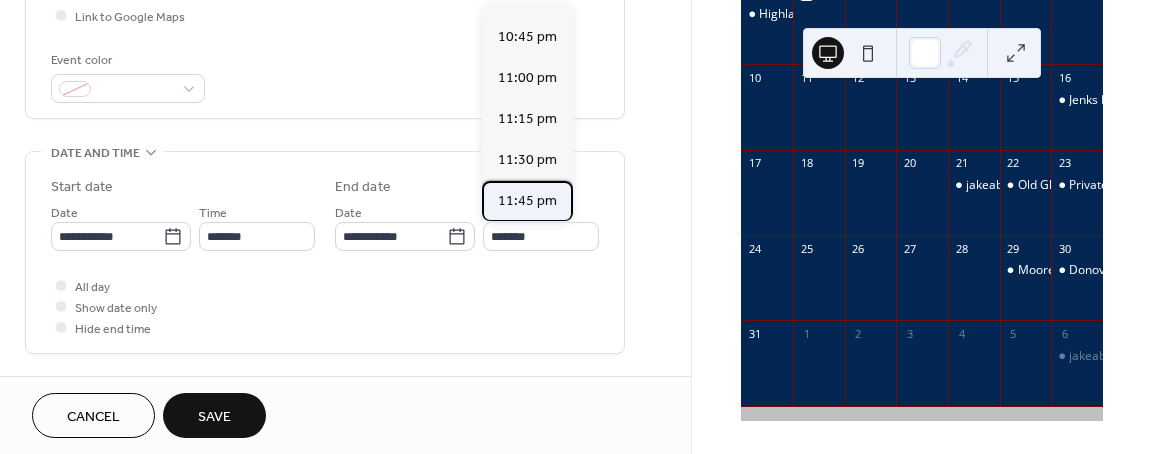 click on "11:45 pm" at bounding box center [527, 201] 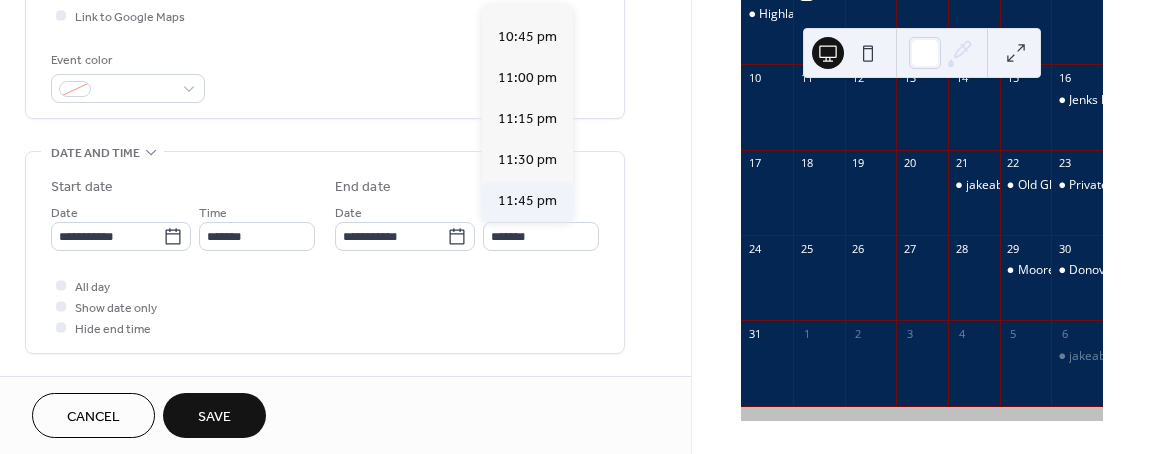 type on "********" 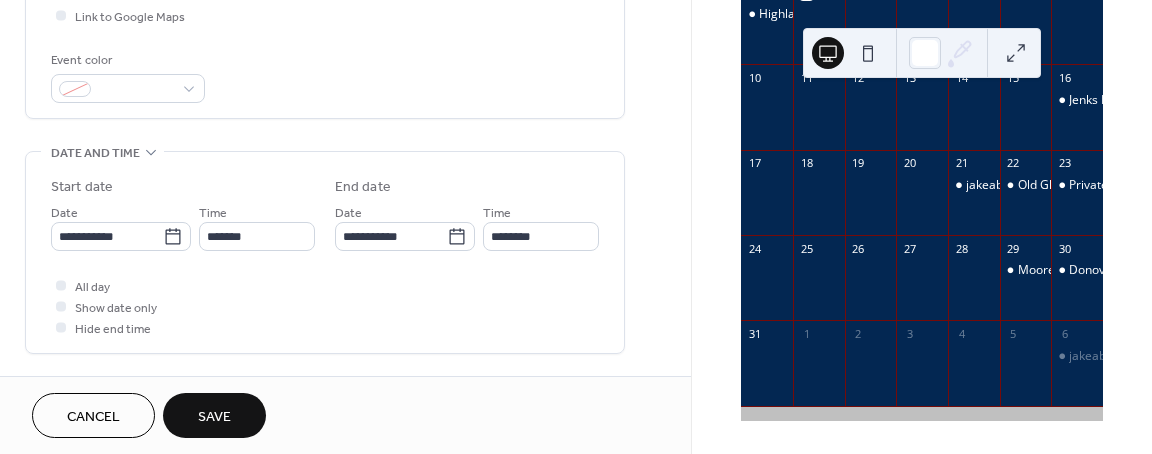 click on "Save" at bounding box center (214, 417) 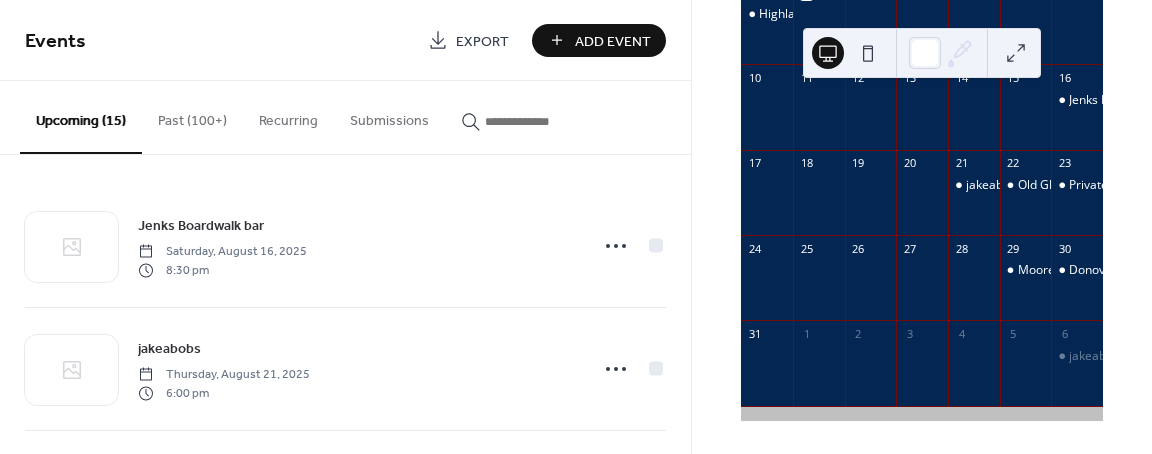 click on "Add Event" at bounding box center [613, 41] 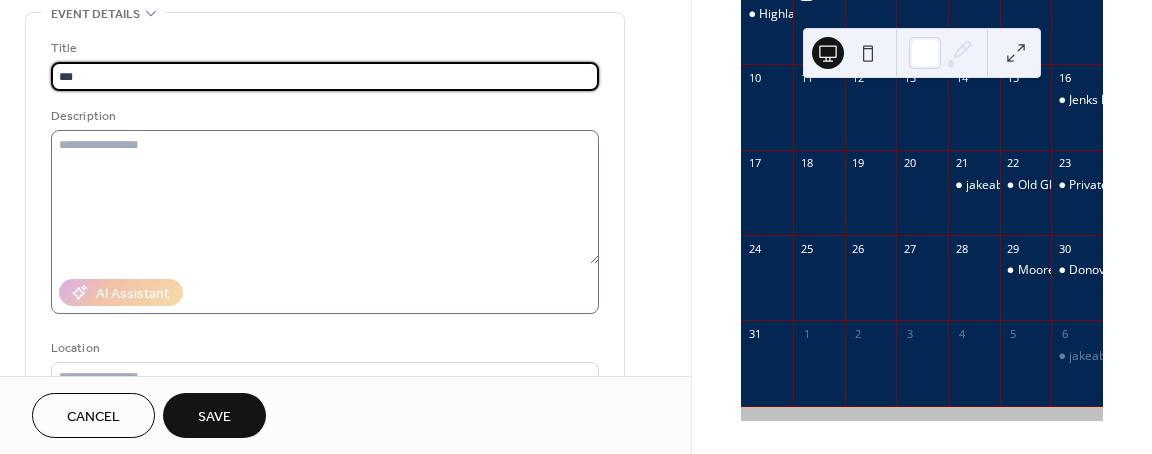 type on "***" 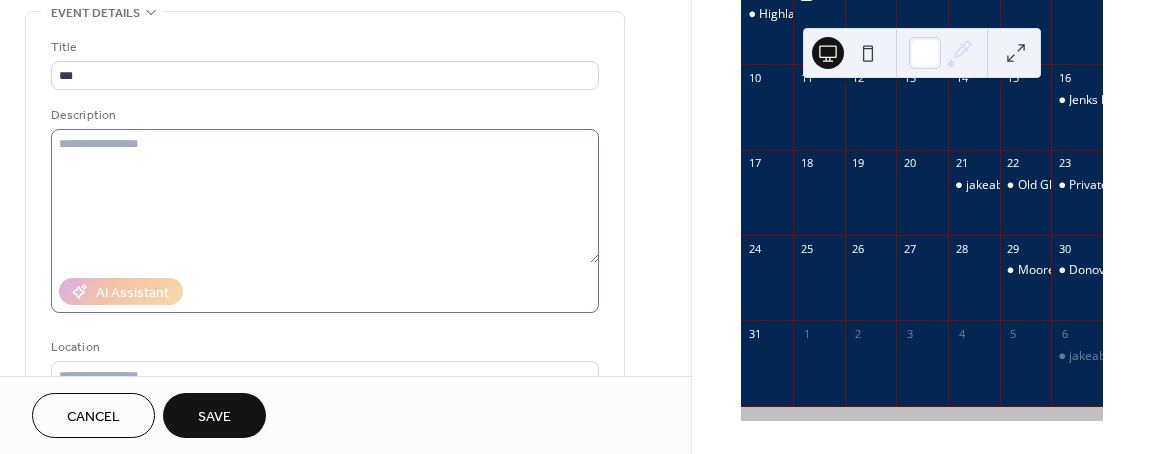 click at bounding box center (325, 221) 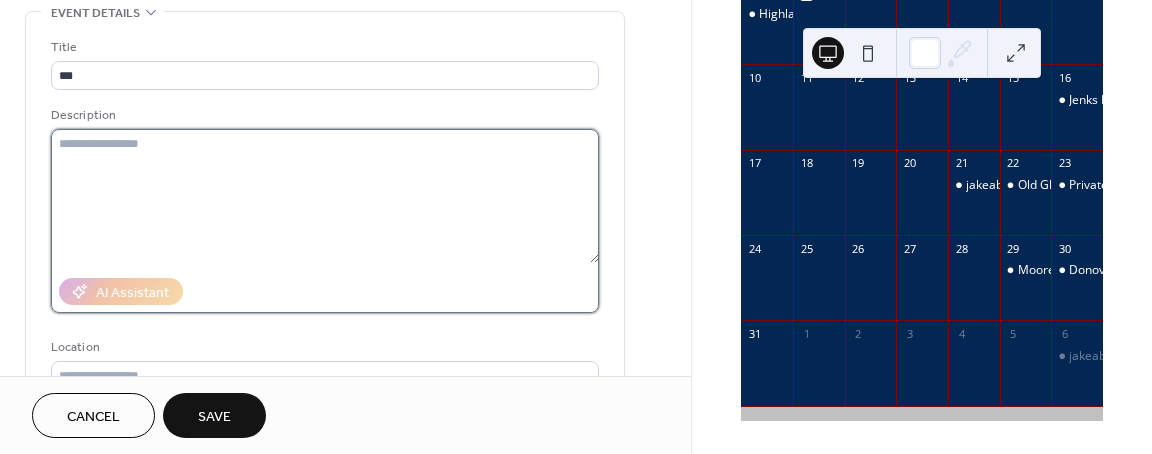 click at bounding box center [325, 196] 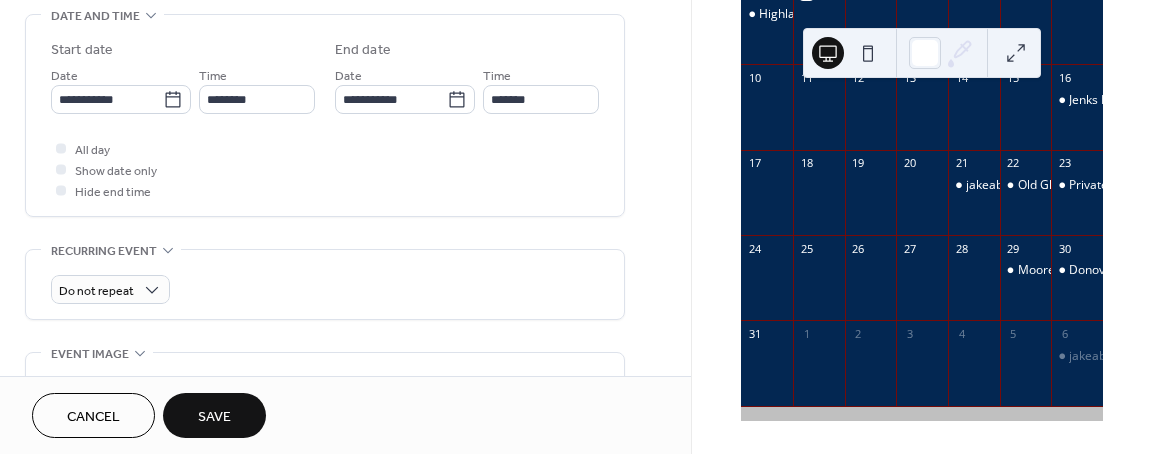 scroll, scrollTop: 700, scrollLeft: 0, axis: vertical 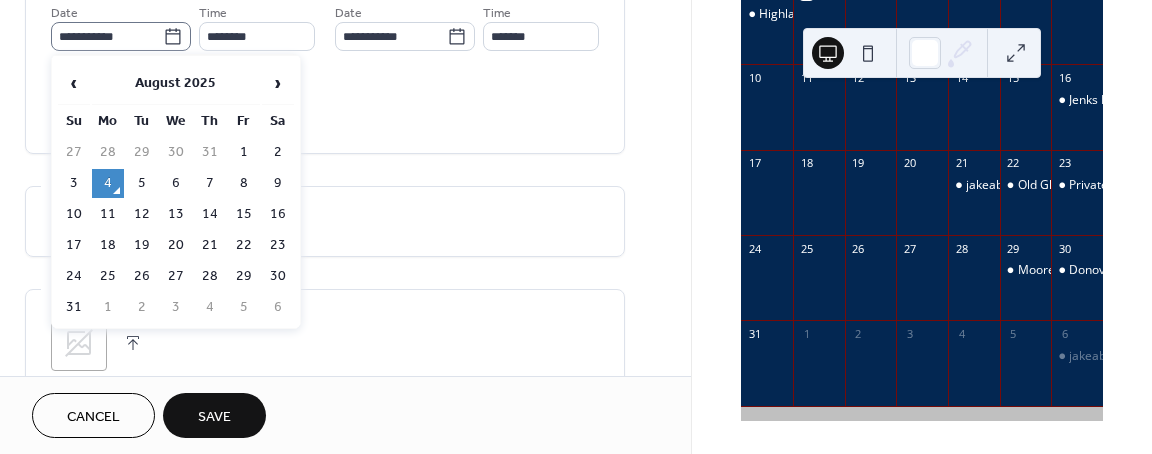 click 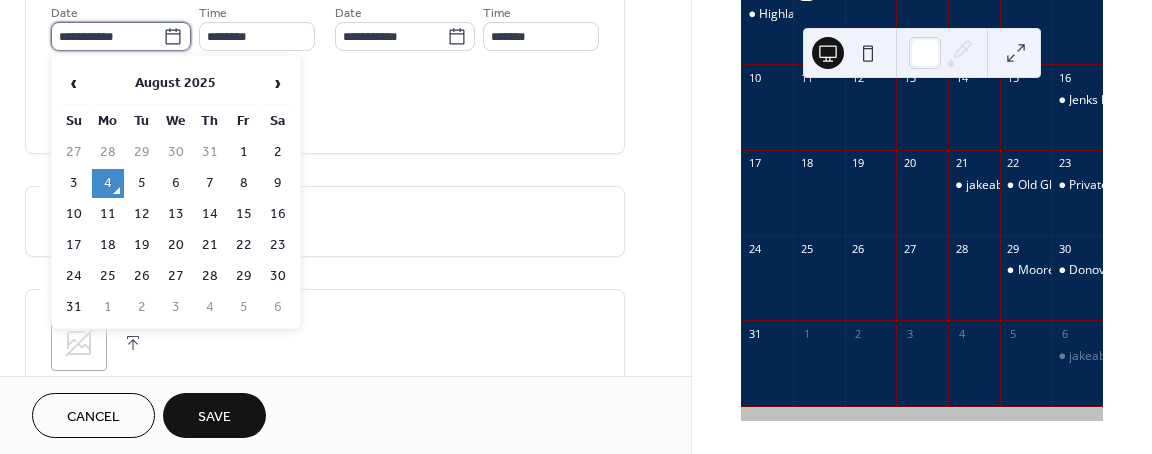 click on "**********" at bounding box center [107, 36] 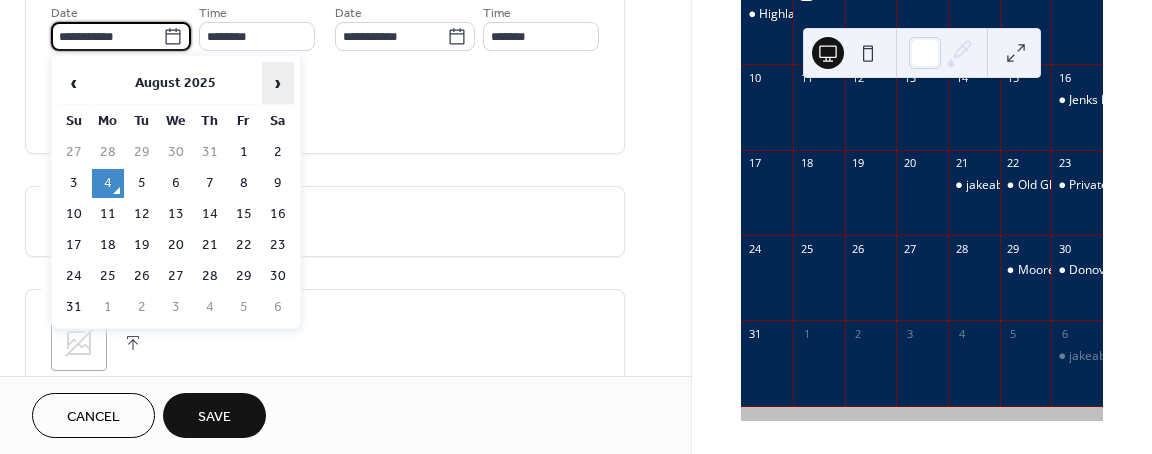 click on "›" at bounding box center (278, 83) 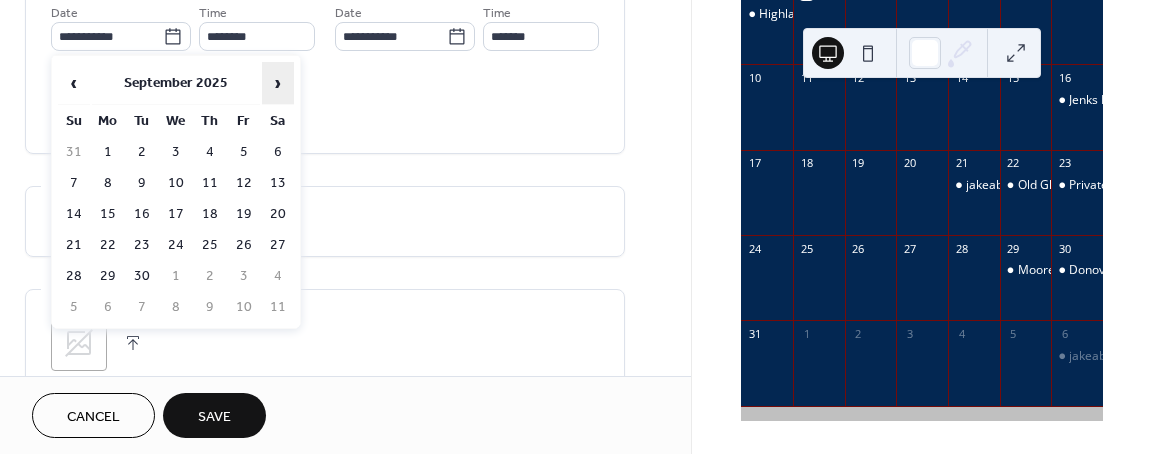 click on "›" at bounding box center [278, 83] 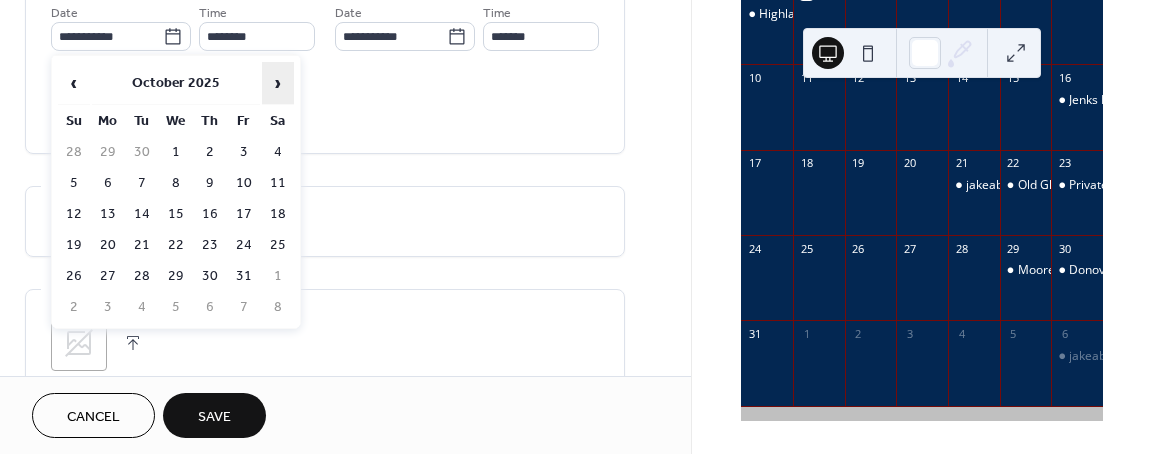 click on "›" at bounding box center (278, 83) 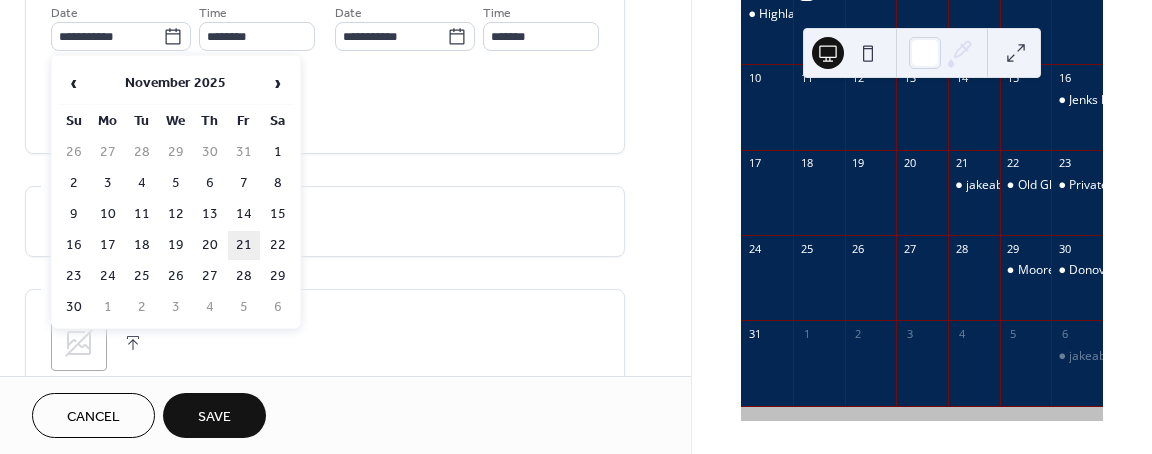 click on "21" at bounding box center (244, 245) 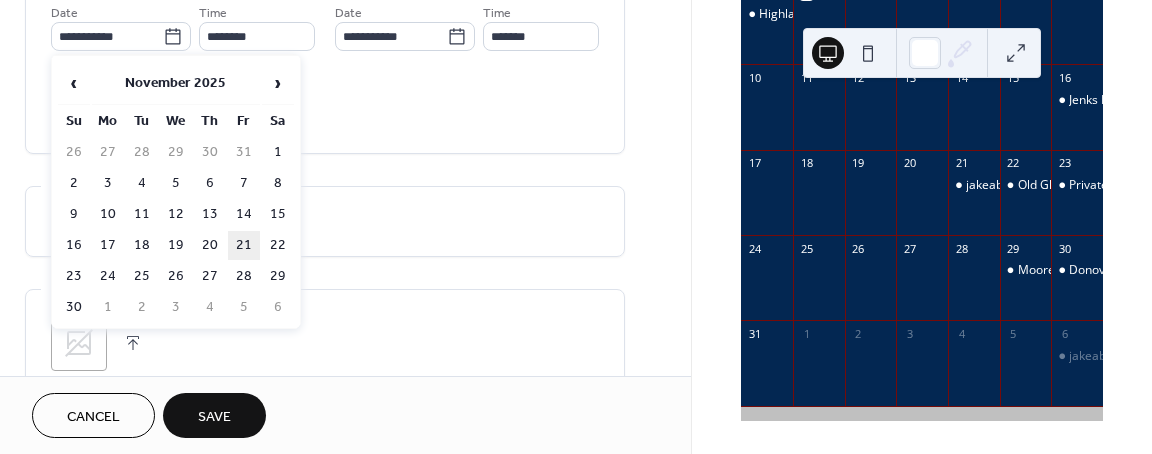 type on "**********" 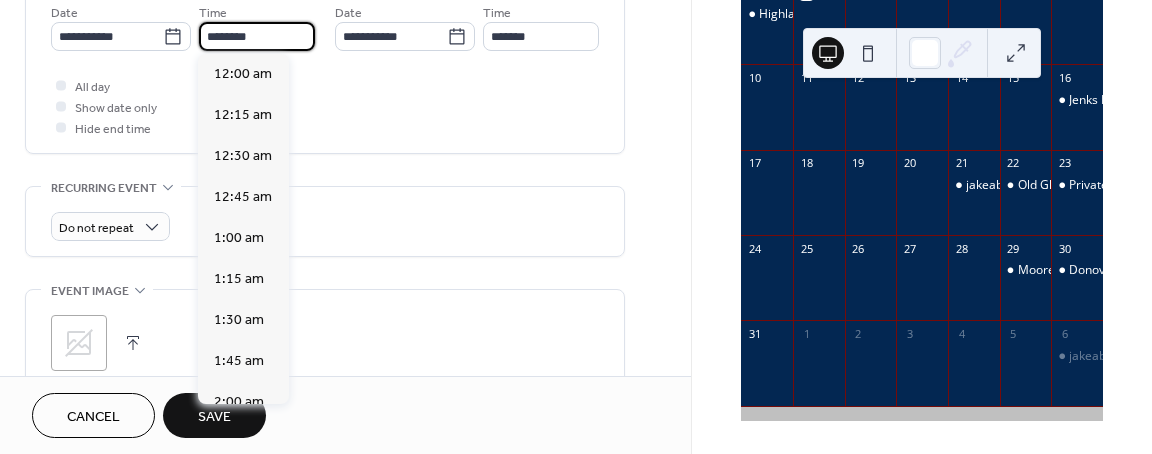 click on "********" at bounding box center [257, 36] 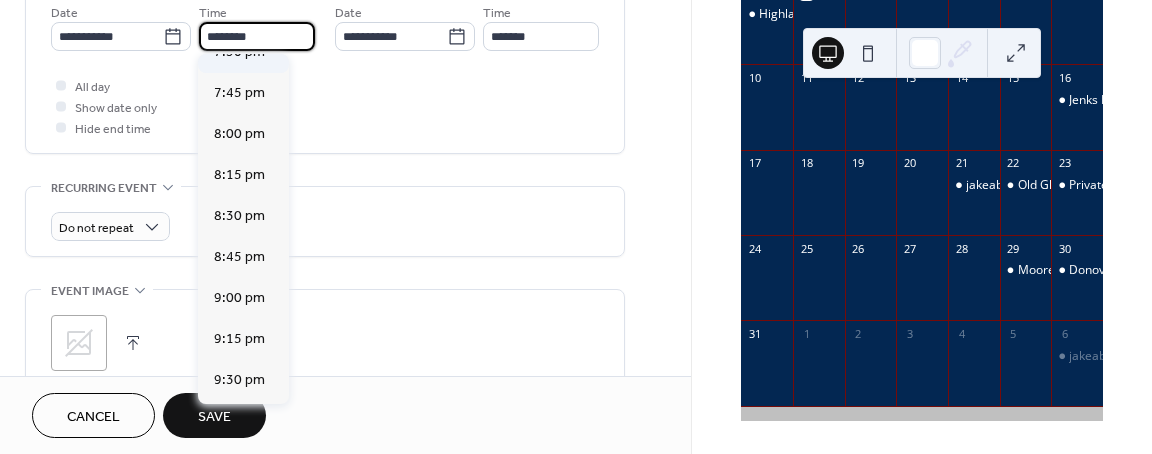 scroll, scrollTop: 3168, scrollLeft: 0, axis: vertical 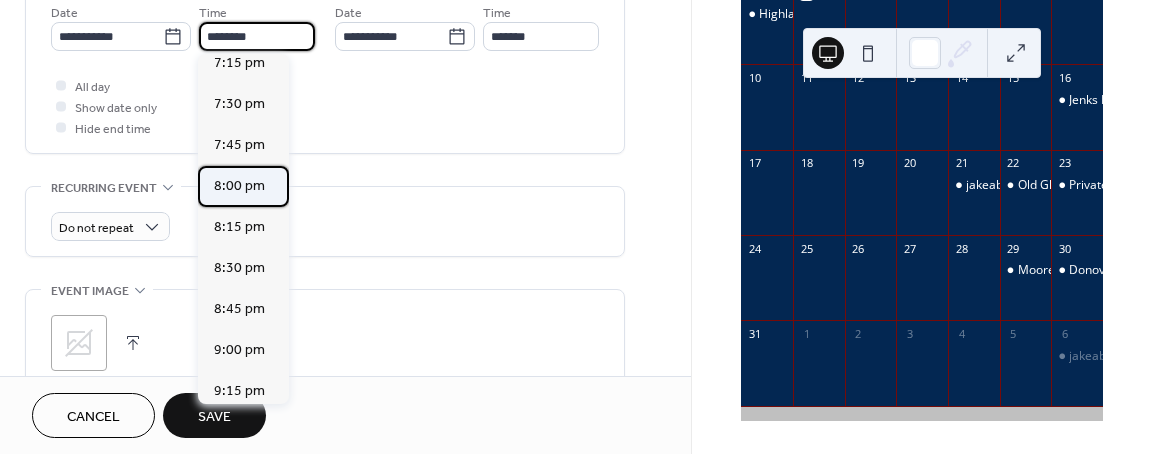 click on "8:00 pm" at bounding box center [239, 186] 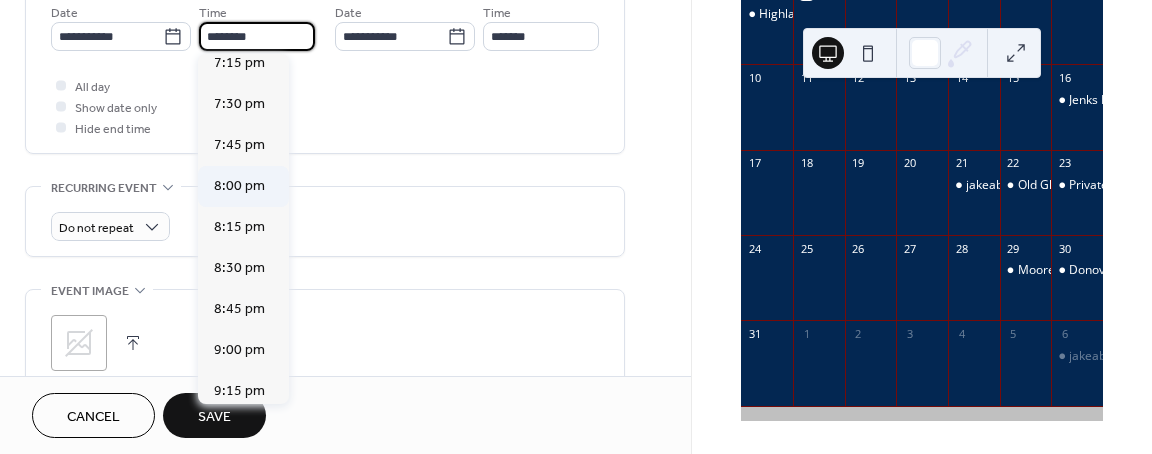 type on "*******" 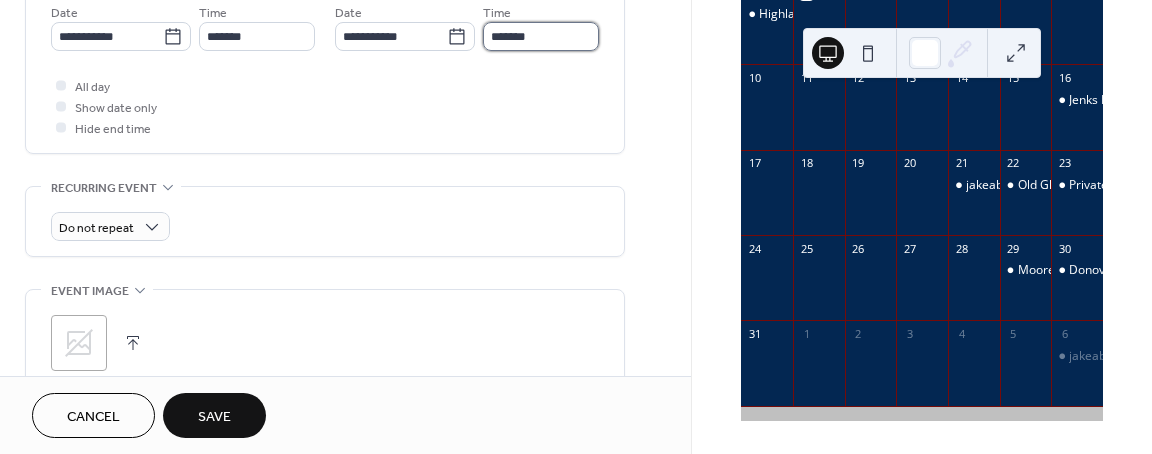click on "*******" at bounding box center (541, 36) 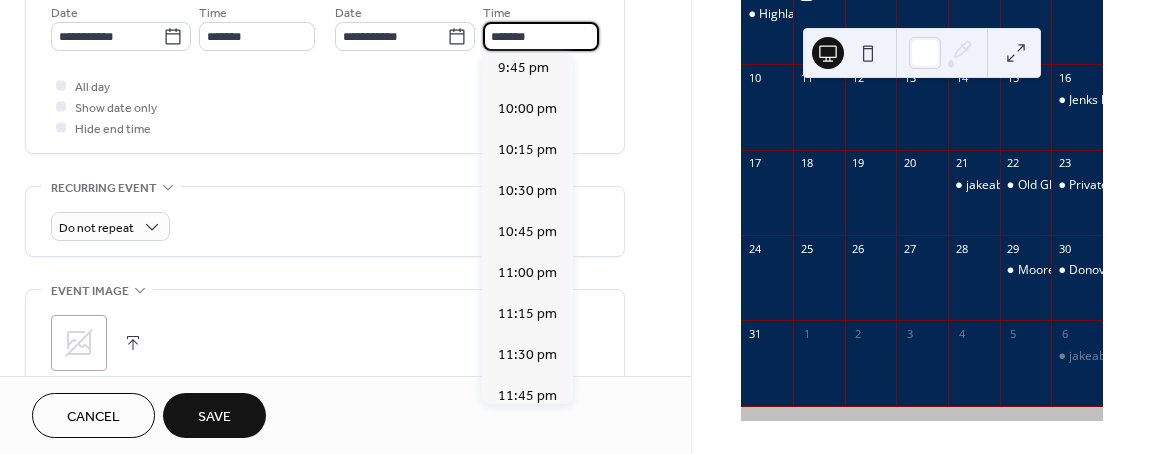 scroll, scrollTop: 264, scrollLeft: 0, axis: vertical 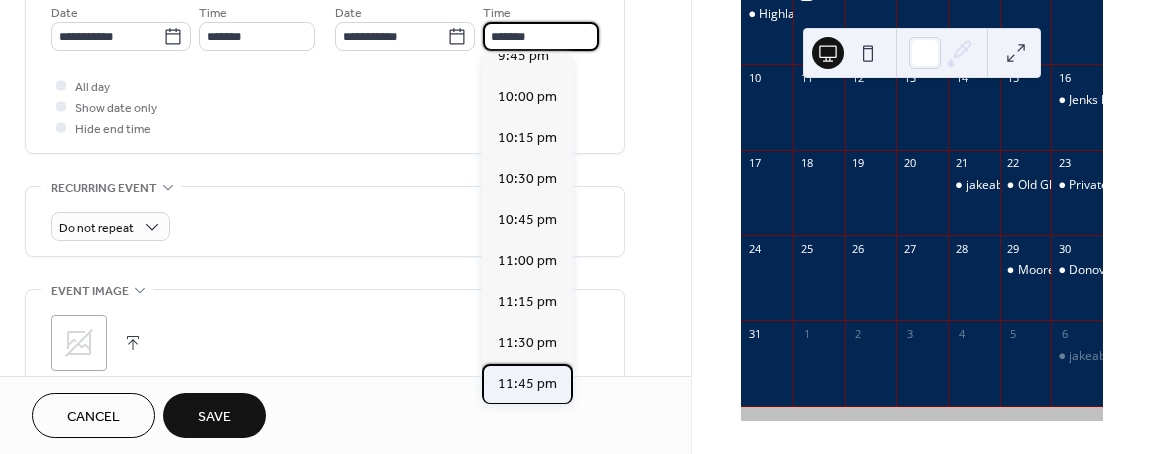 click on "11:45 pm" at bounding box center (527, 384) 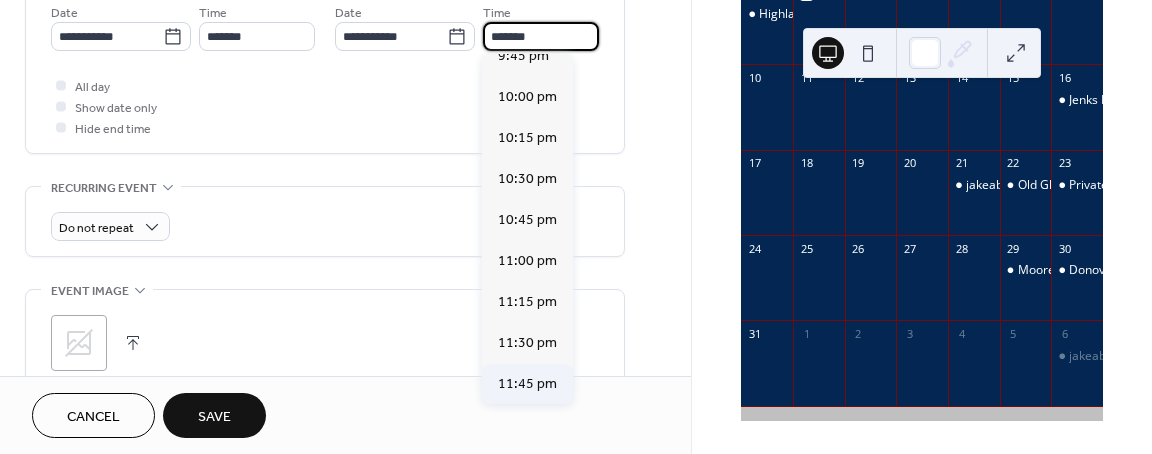 type on "********" 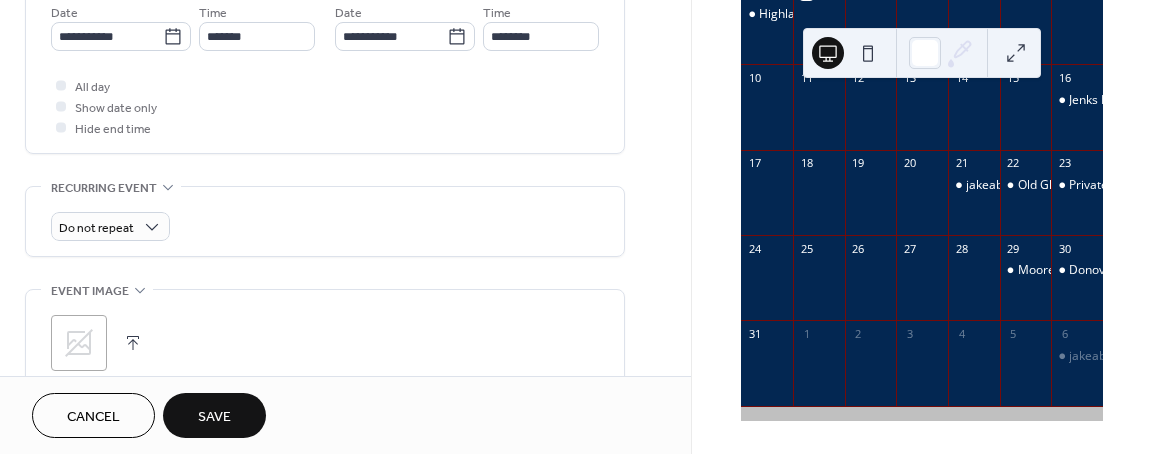 click on "Save" at bounding box center (214, 415) 